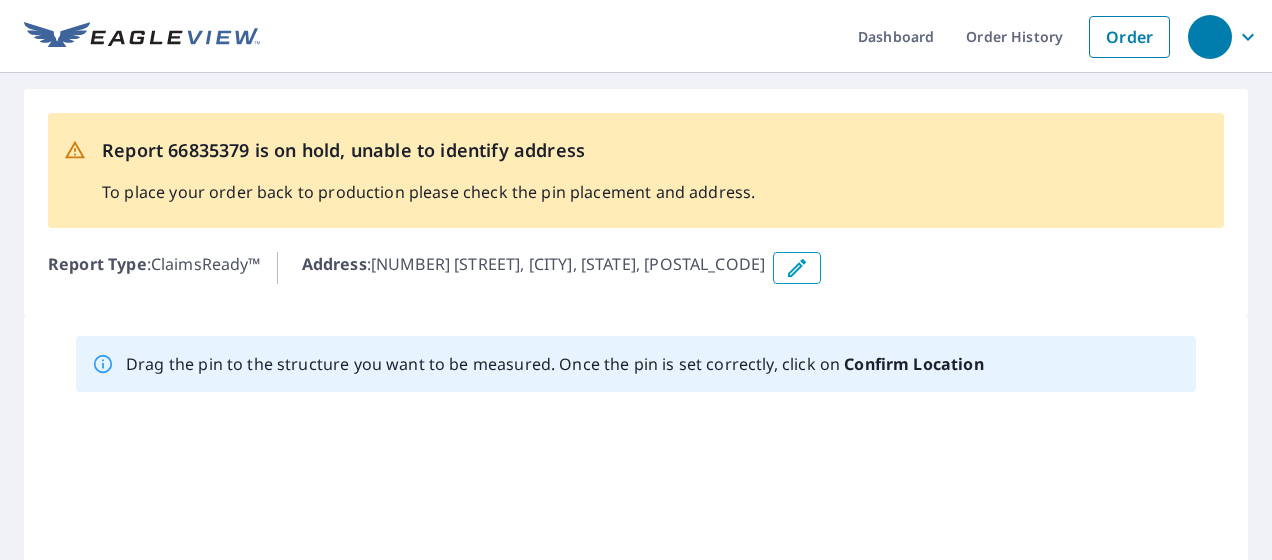scroll, scrollTop: 0, scrollLeft: 0, axis: both 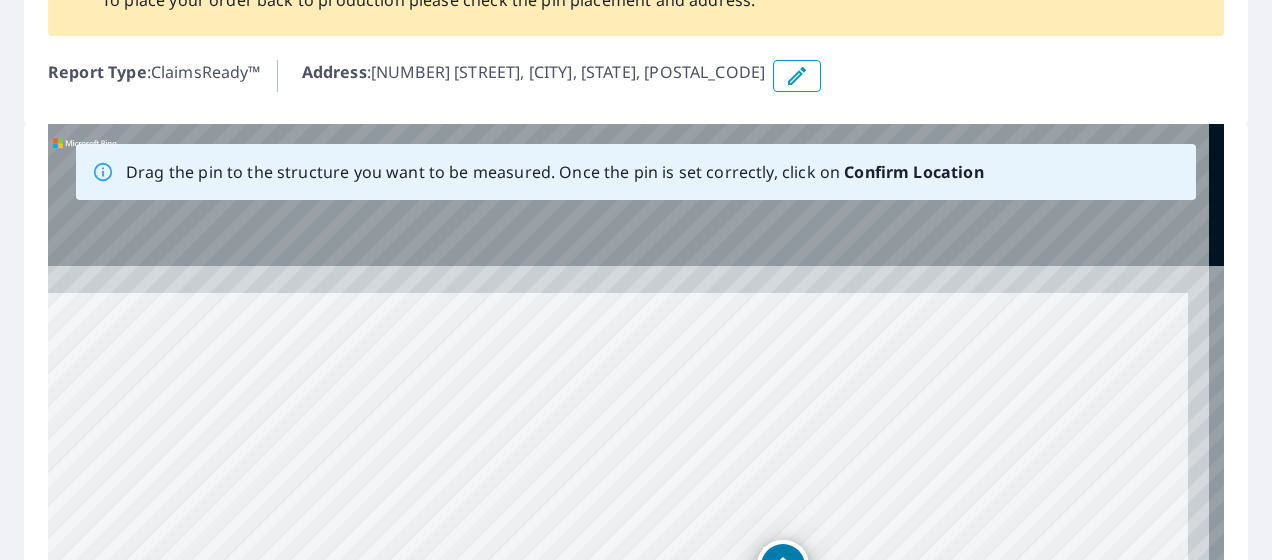 drag, startPoint x: 580, startPoint y: 316, endPoint x: 539, endPoint y: 558, distance: 245.44856 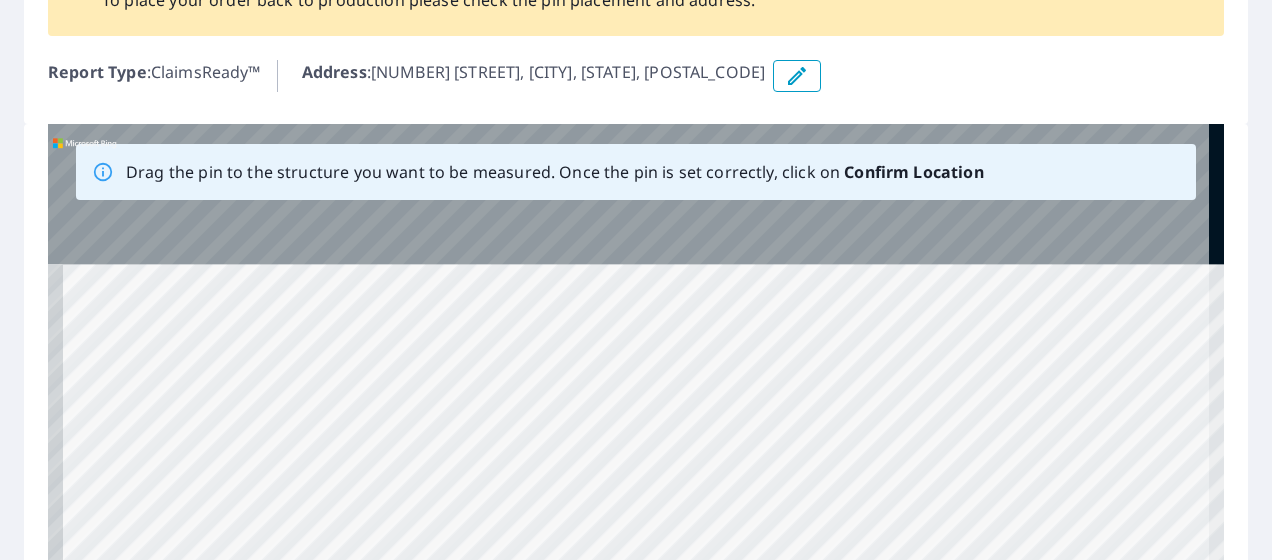 drag, startPoint x: 557, startPoint y: 274, endPoint x: 572, endPoint y: 540, distance: 266.4226 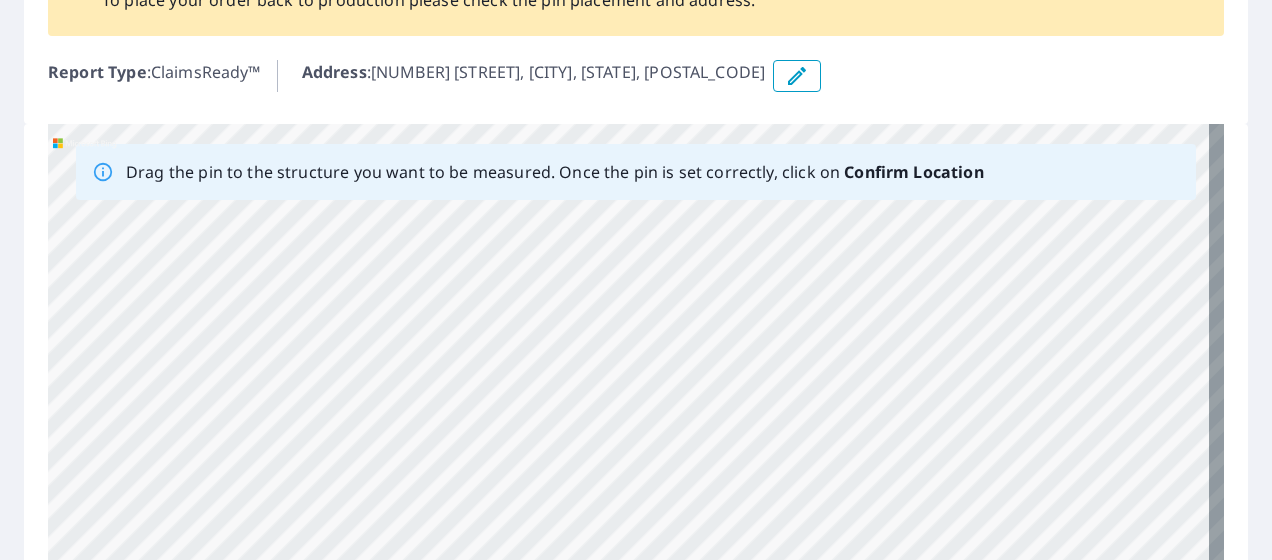 drag, startPoint x: 571, startPoint y: 294, endPoint x: 546, endPoint y: 611, distance: 317.98428 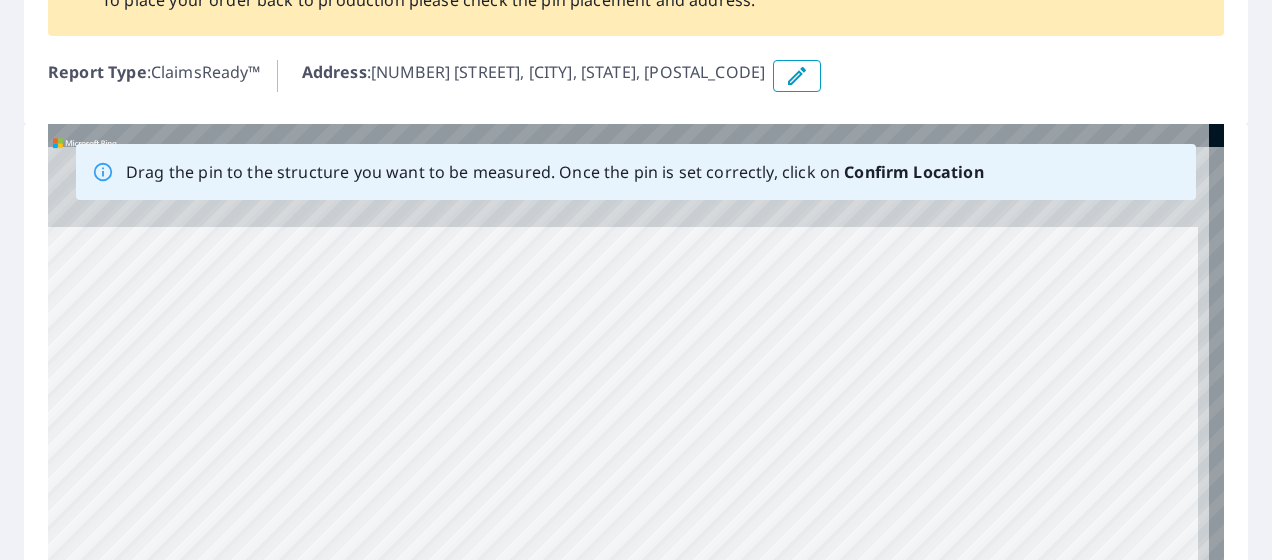drag, startPoint x: 554, startPoint y: 253, endPoint x: 524, endPoint y: 611, distance: 359.2548 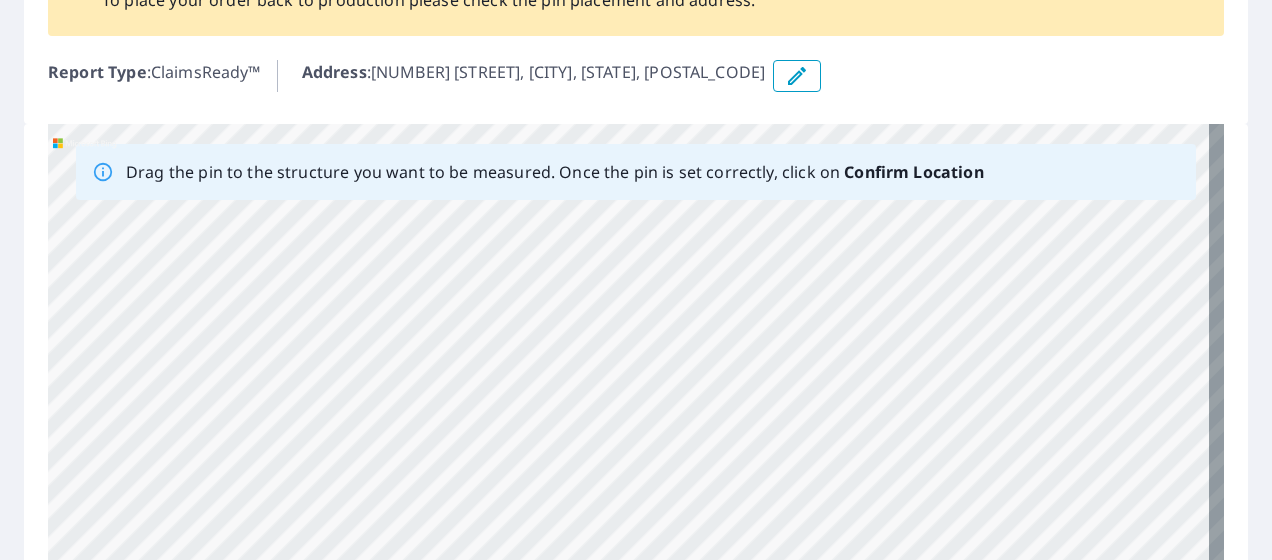 click on "[NUMBER] [STREET] [CITY], [STATE] [POSTAL_CODE]" at bounding box center (636, 437) 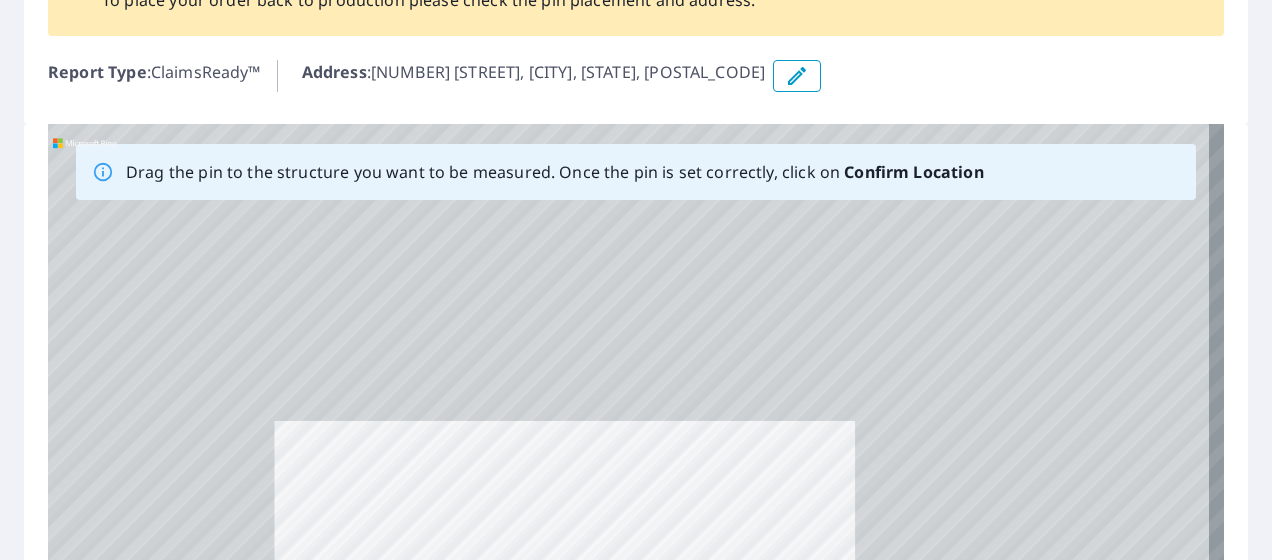 drag, startPoint x: 791, startPoint y: 218, endPoint x: 767, endPoint y: 430, distance: 213.35417 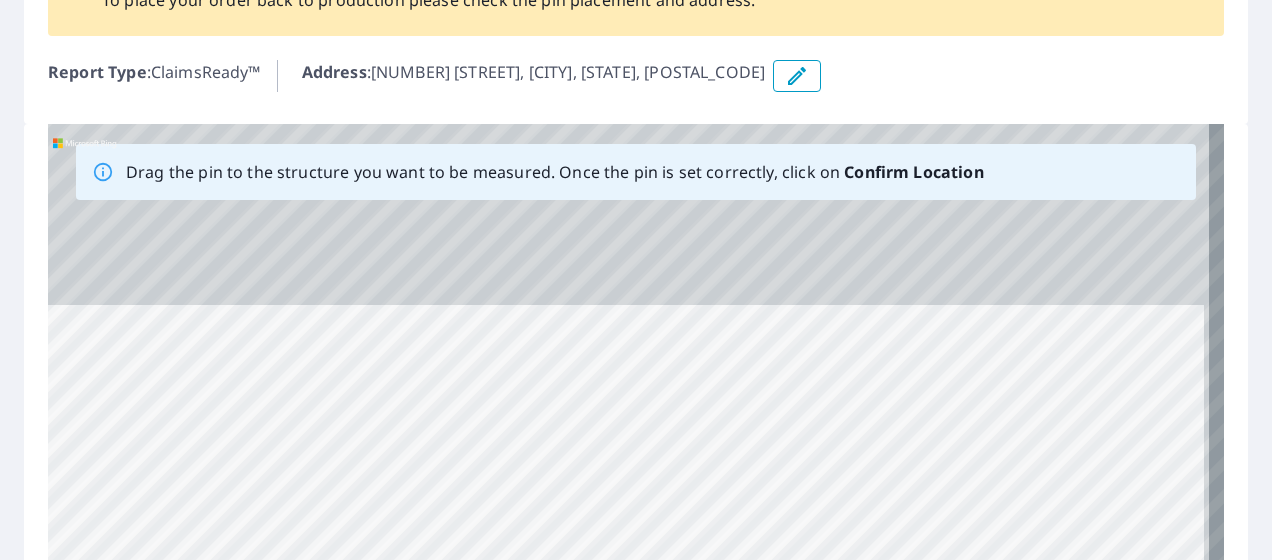 drag, startPoint x: 724, startPoint y: 282, endPoint x: 710, endPoint y: 491, distance: 209.46837 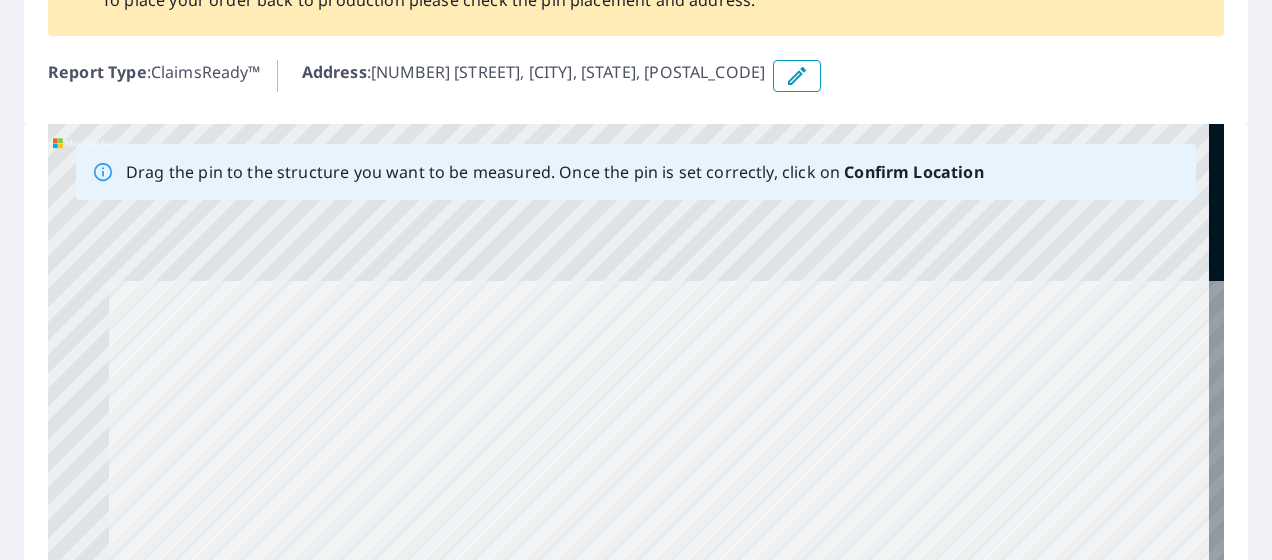 drag, startPoint x: 709, startPoint y: 253, endPoint x: 870, endPoint y: 516, distance: 308.36667 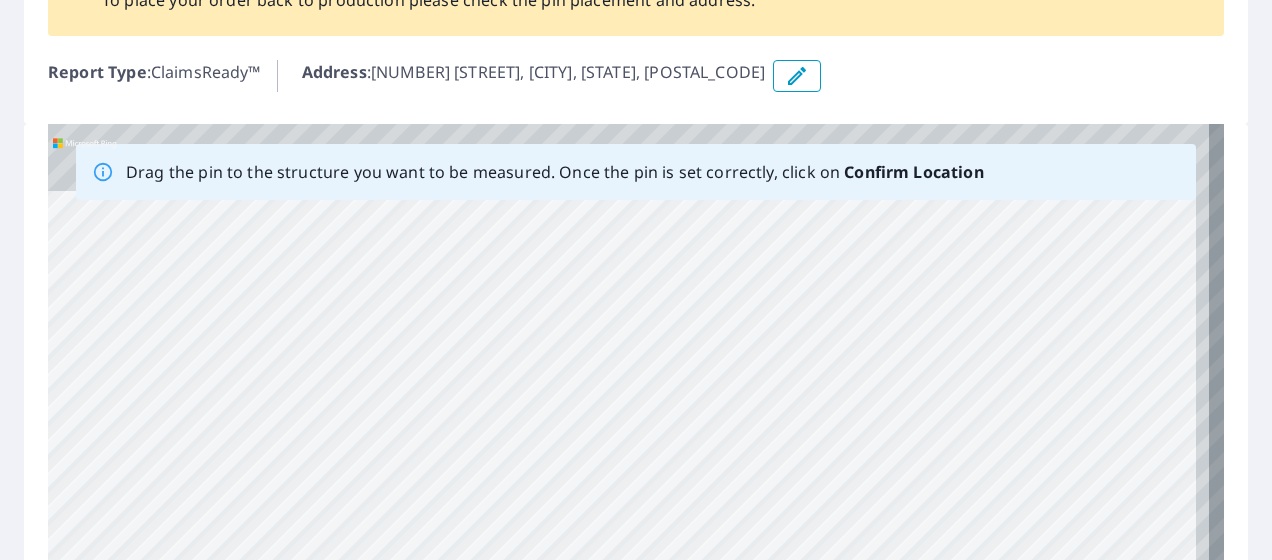 drag, startPoint x: 888, startPoint y: 350, endPoint x: 862, endPoint y: 485, distance: 137.48091 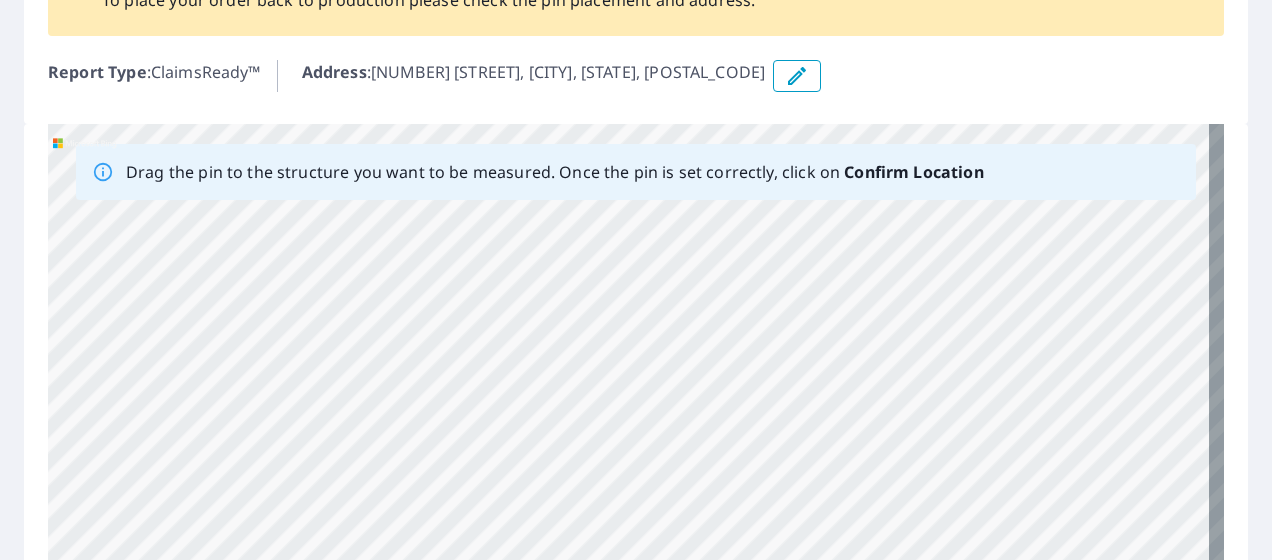 drag, startPoint x: 859, startPoint y: 283, endPoint x: 554, endPoint y: 158, distance: 329.621 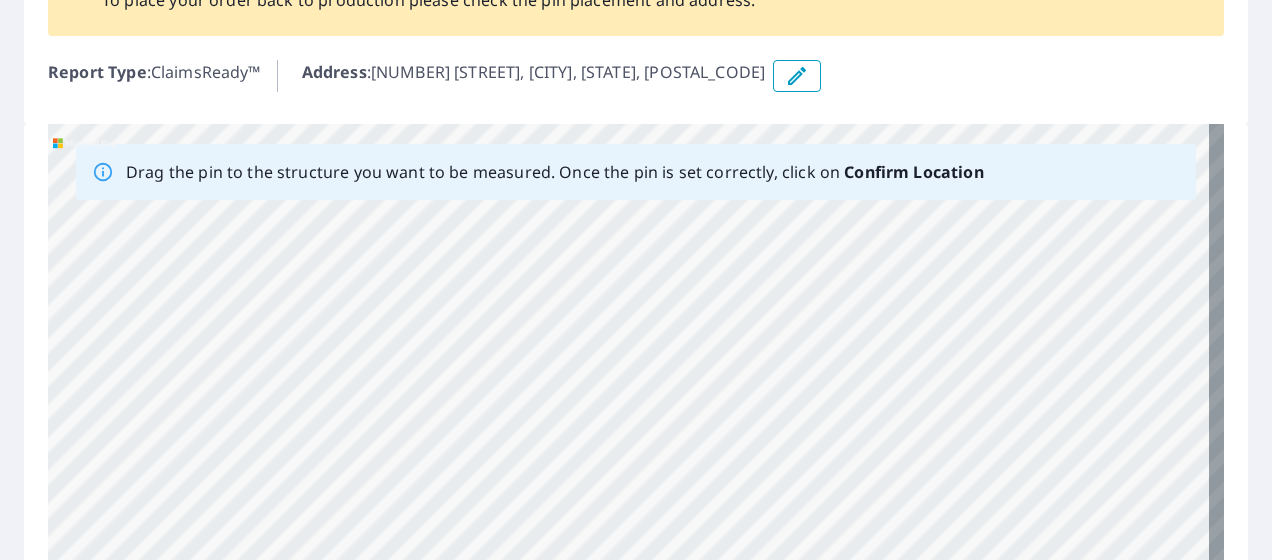 drag, startPoint x: 963, startPoint y: 415, endPoint x: 842, endPoint y: 218, distance: 231.19257 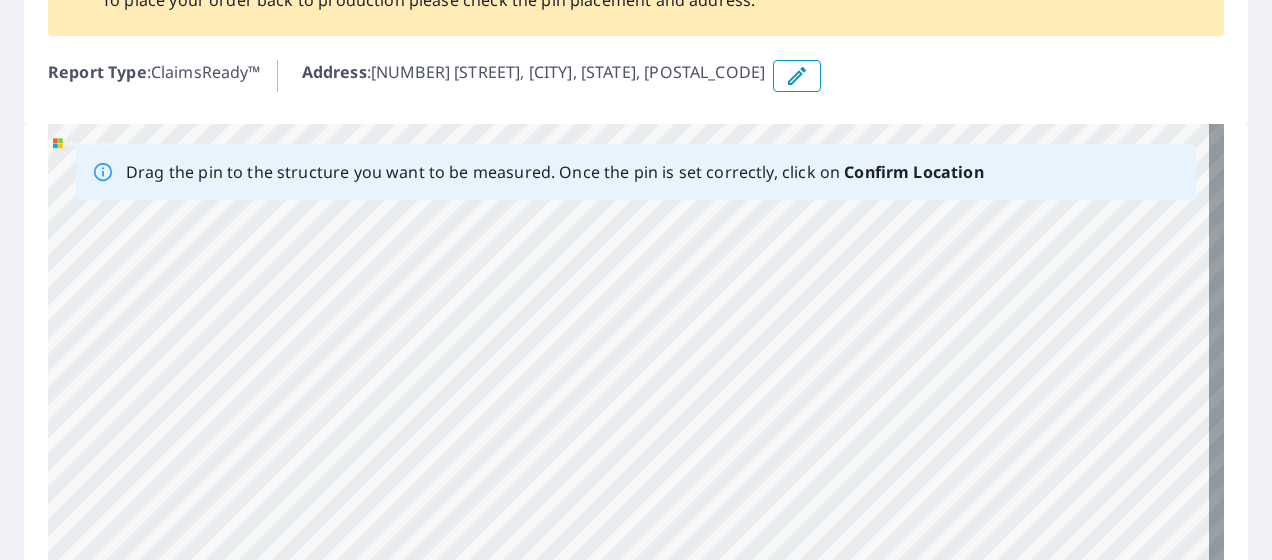 drag, startPoint x: 881, startPoint y: 420, endPoint x: 772, endPoint y: 187, distance: 257.2353 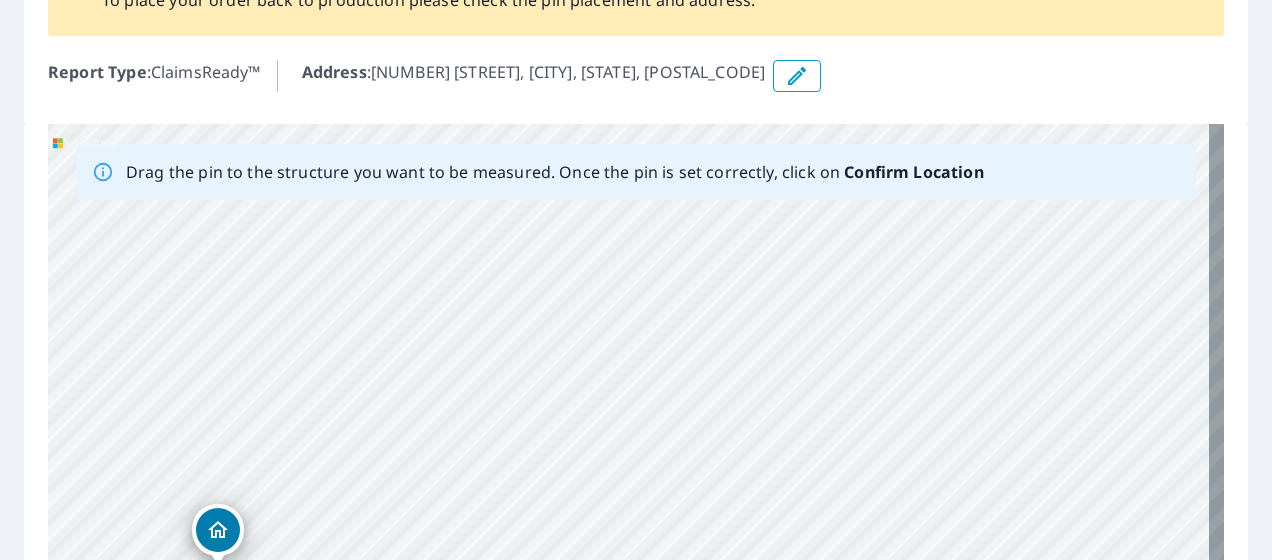 drag, startPoint x: 875, startPoint y: 477, endPoint x: 794, endPoint y: 223, distance: 266.6027 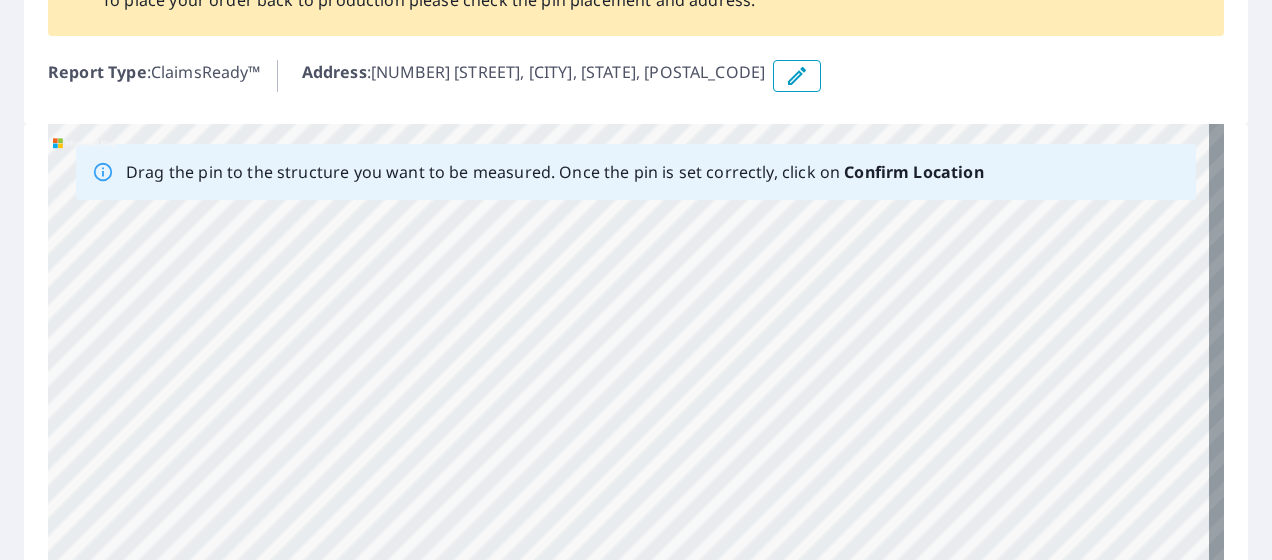 drag, startPoint x: 948, startPoint y: 493, endPoint x: 416, endPoint y: 311, distance: 562.2704 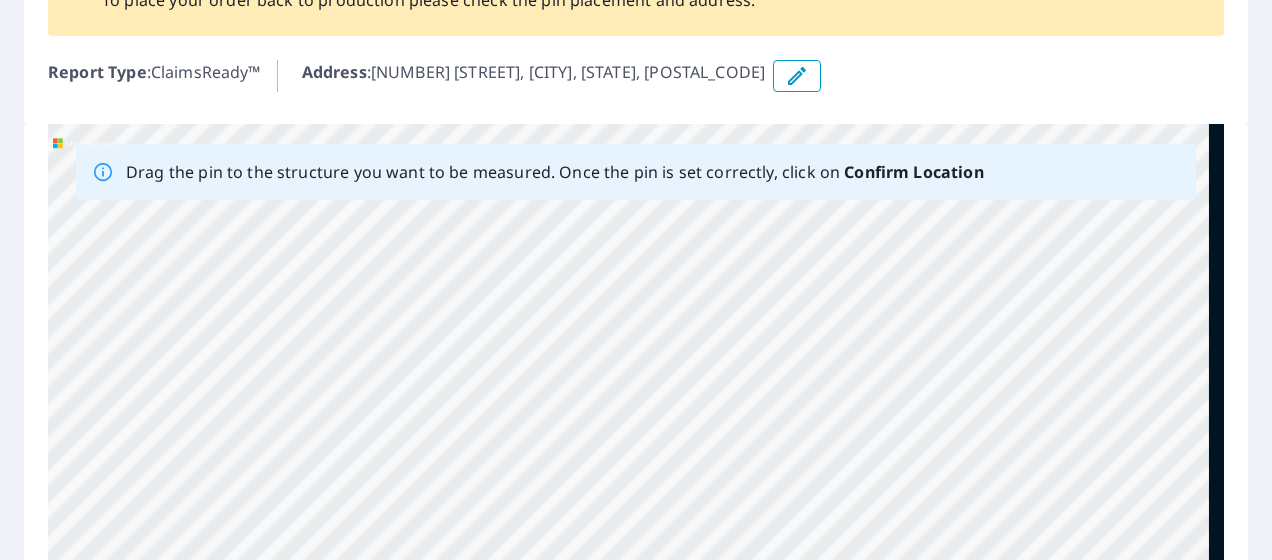 drag, startPoint x: 834, startPoint y: 398, endPoint x: 524, endPoint y: 250, distance: 343.5171 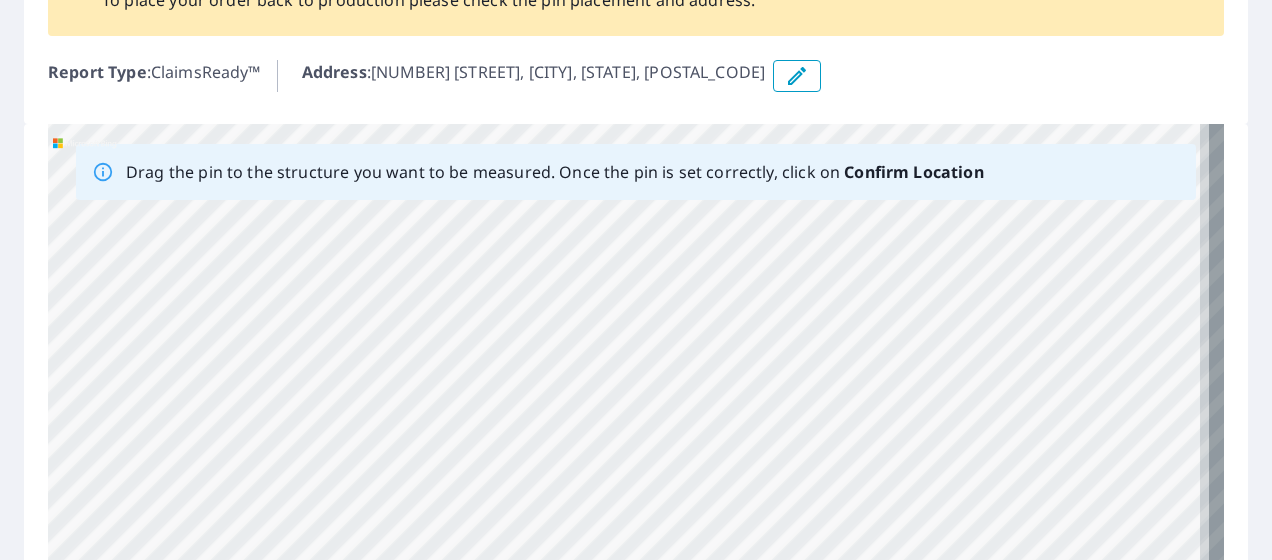 drag, startPoint x: 942, startPoint y: 454, endPoint x: 730, endPoint y: 228, distance: 309.87094 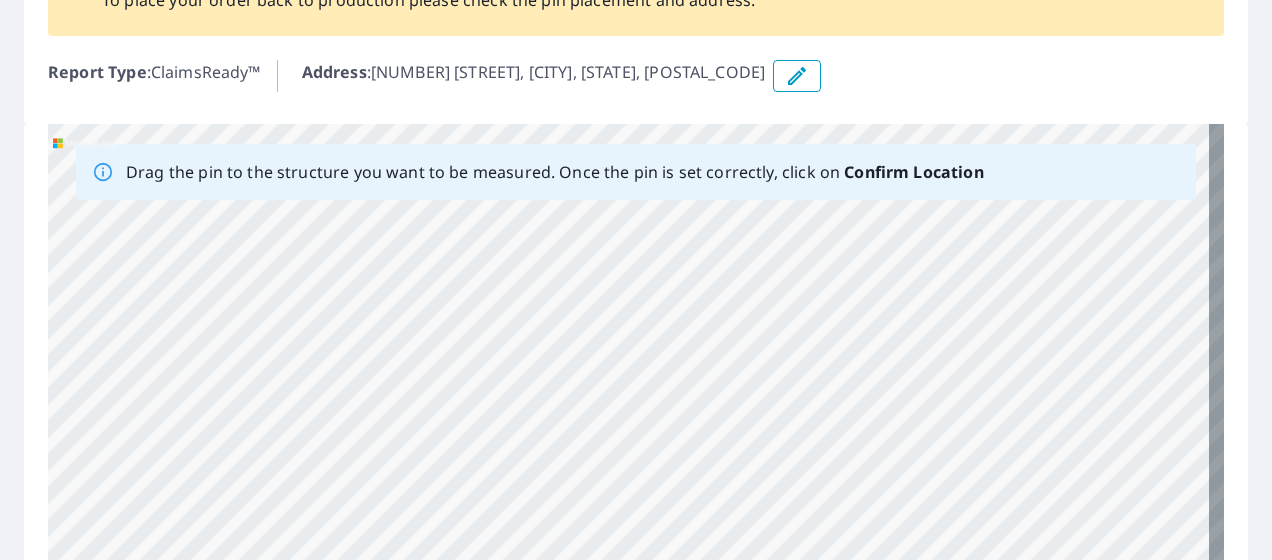 drag, startPoint x: 668, startPoint y: 296, endPoint x: 723, endPoint y: 423, distance: 138.39798 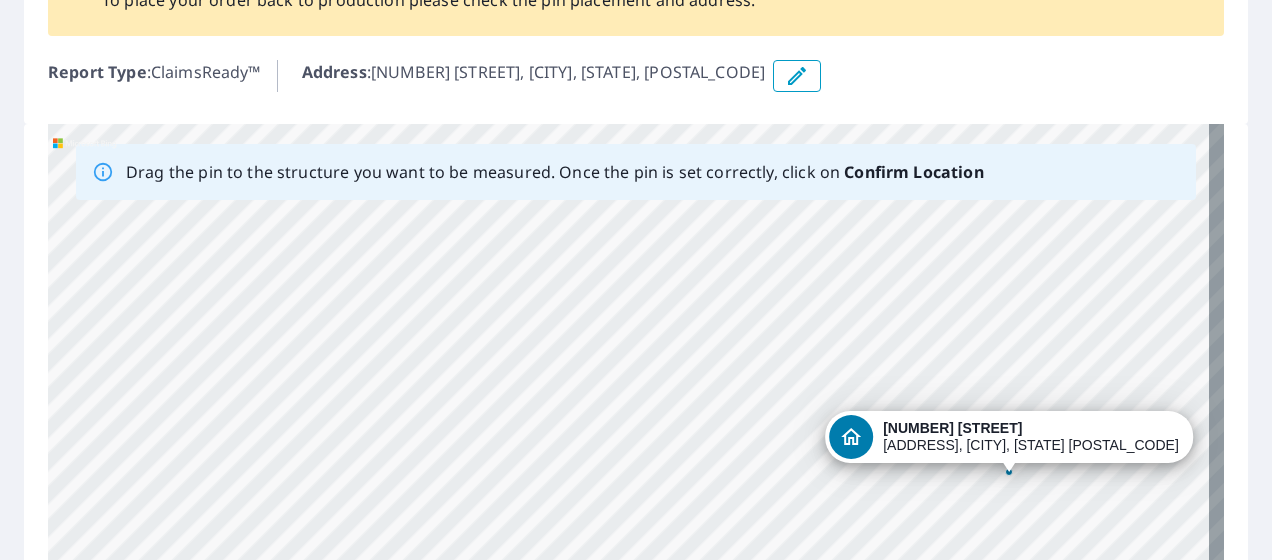 drag, startPoint x: 644, startPoint y: 405, endPoint x: 1023, endPoint y: 442, distance: 380.8018 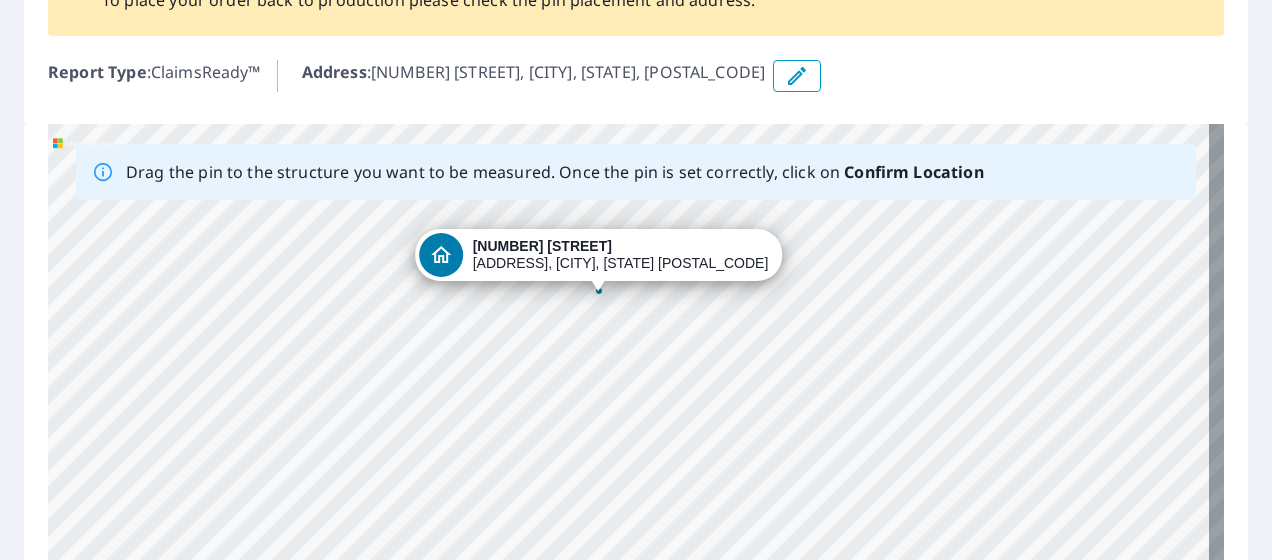 drag, startPoint x: 1050, startPoint y: 486, endPoint x: 1020, endPoint y: 343, distance: 146.11298 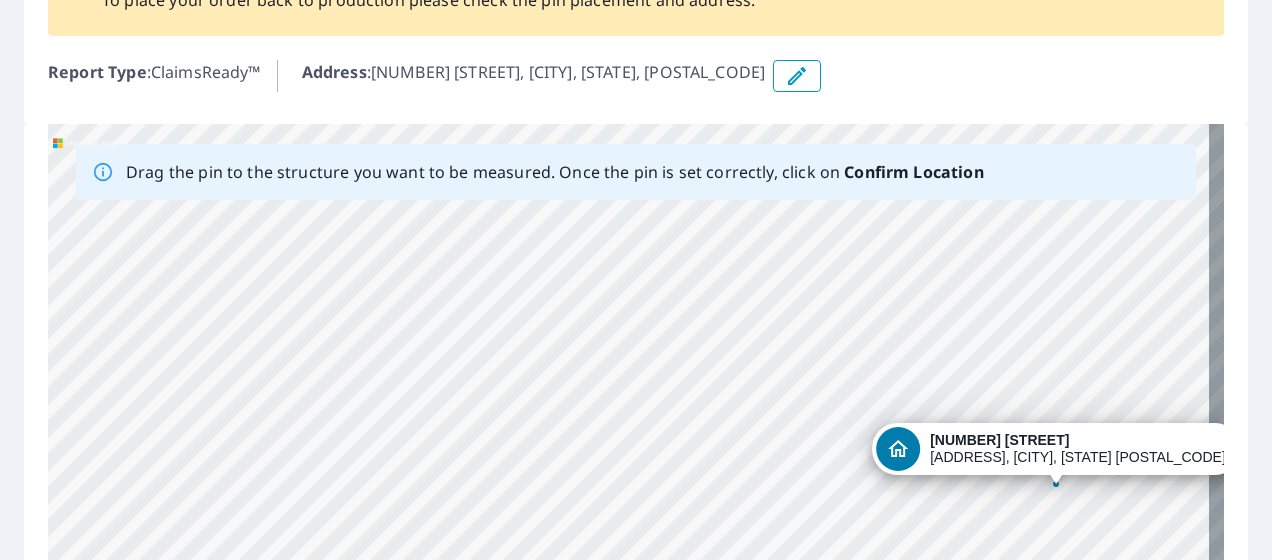 drag, startPoint x: 599, startPoint y: 247, endPoint x: 1054, endPoint y: 441, distance: 494.63217 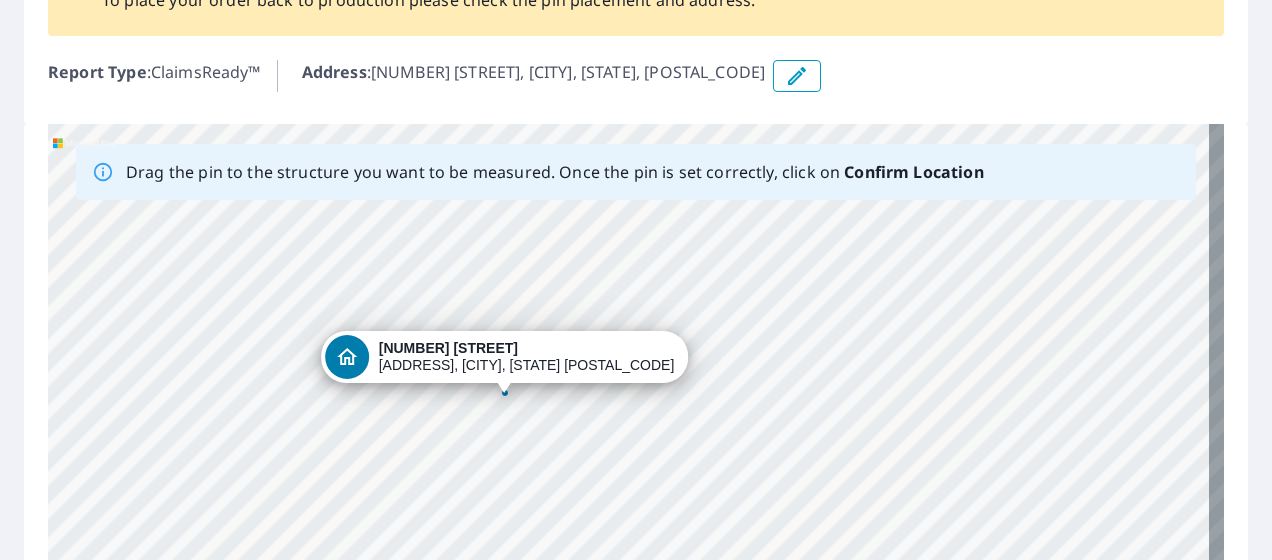drag, startPoint x: 1110, startPoint y: 501, endPoint x: 600, endPoint y: 414, distance: 517.3674 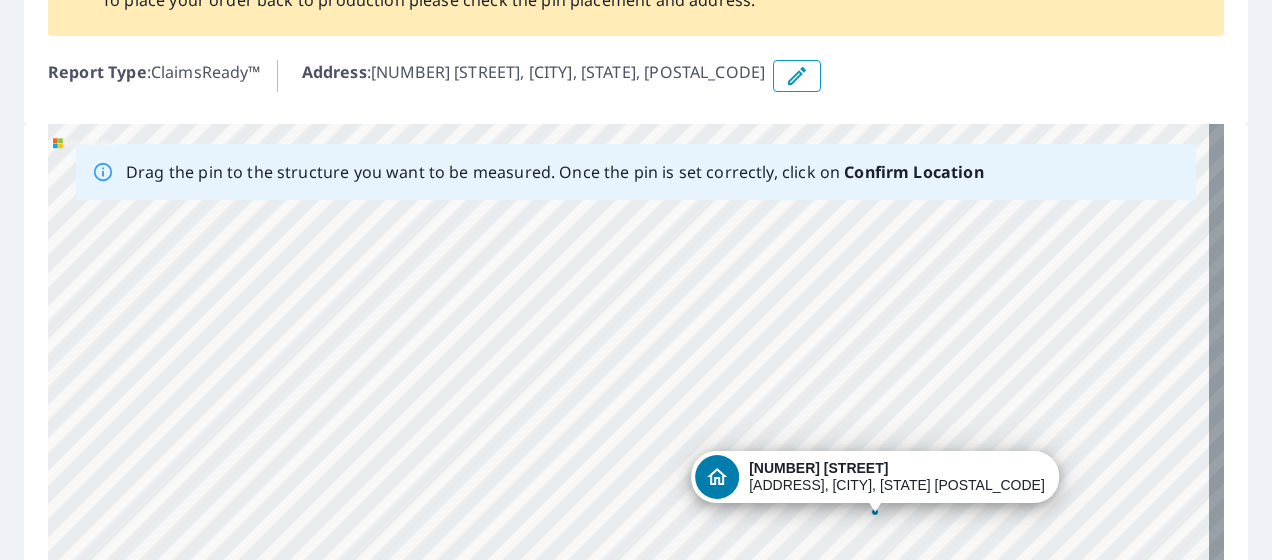 drag, startPoint x: 526, startPoint y: 357, endPoint x: 896, endPoint y: 476, distance: 388.66568 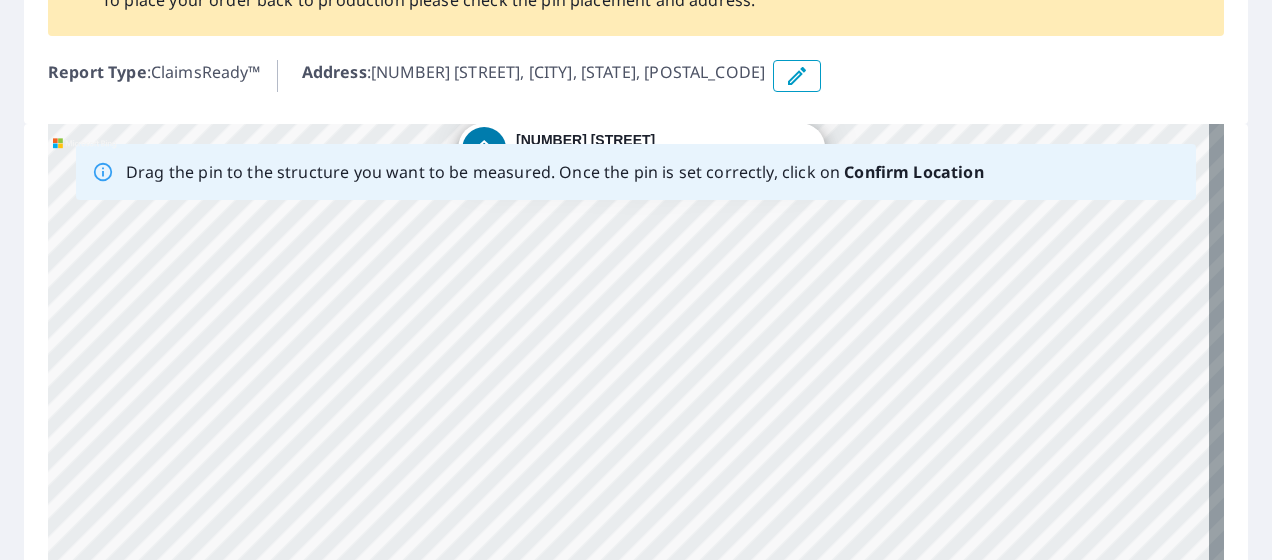 drag, startPoint x: 692, startPoint y: 422, endPoint x: 569, endPoint y: 206, distance: 248.56589 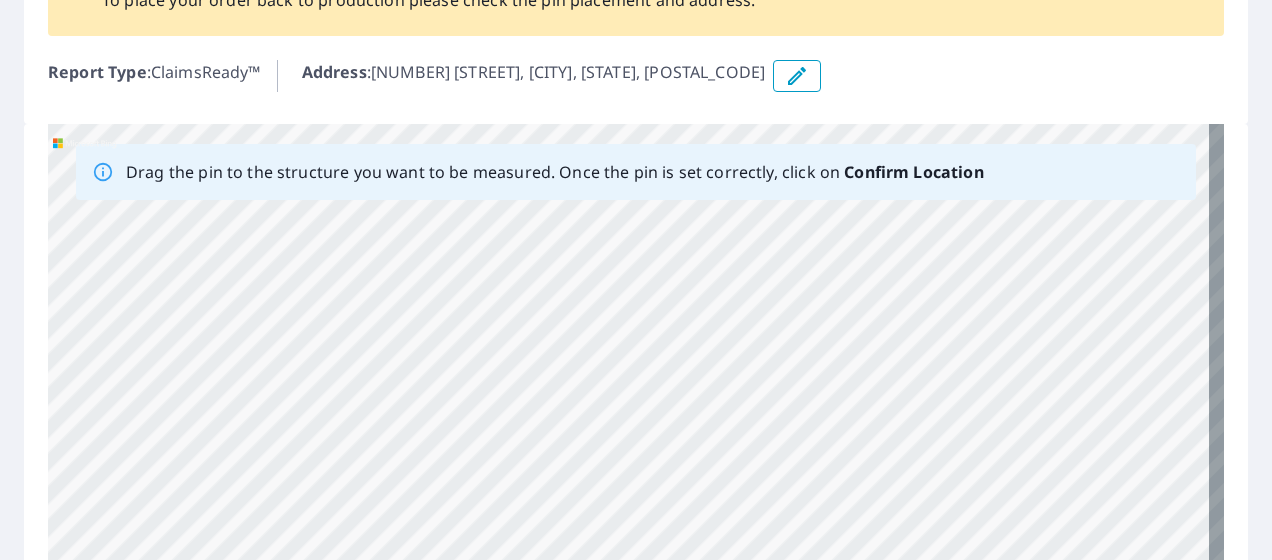 drag, startPoint x: 777, startPoint y: 502, endPoint x: 662, endPoint y: 222, distance: 302.69623 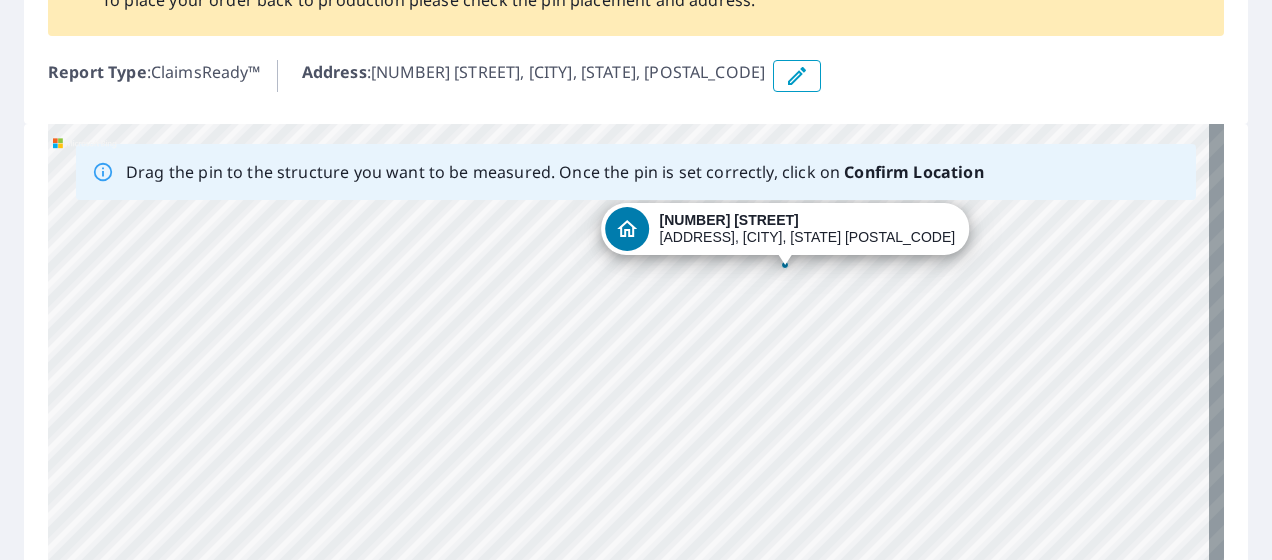 drag, startPoint x: 586, startPoint y: 252, endPoint x: 712, endPoint y: 580, distance: 351.36874 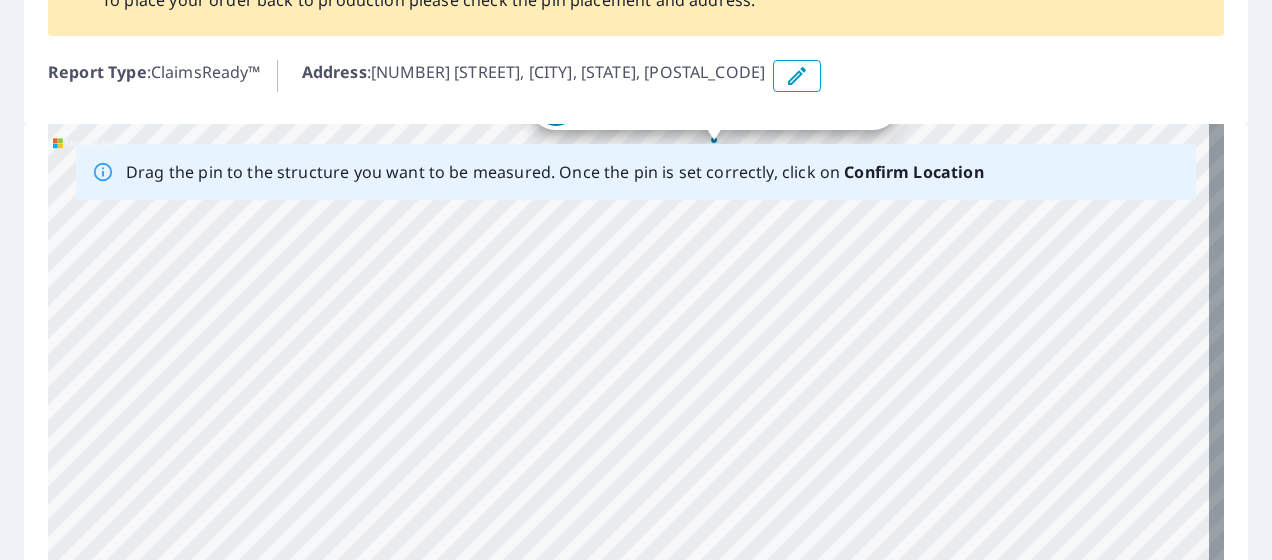 click on "[NUMBER] [STREET] [CITY], [STATE] [POSTAL_CODE]" at bounding box center [636, 437] 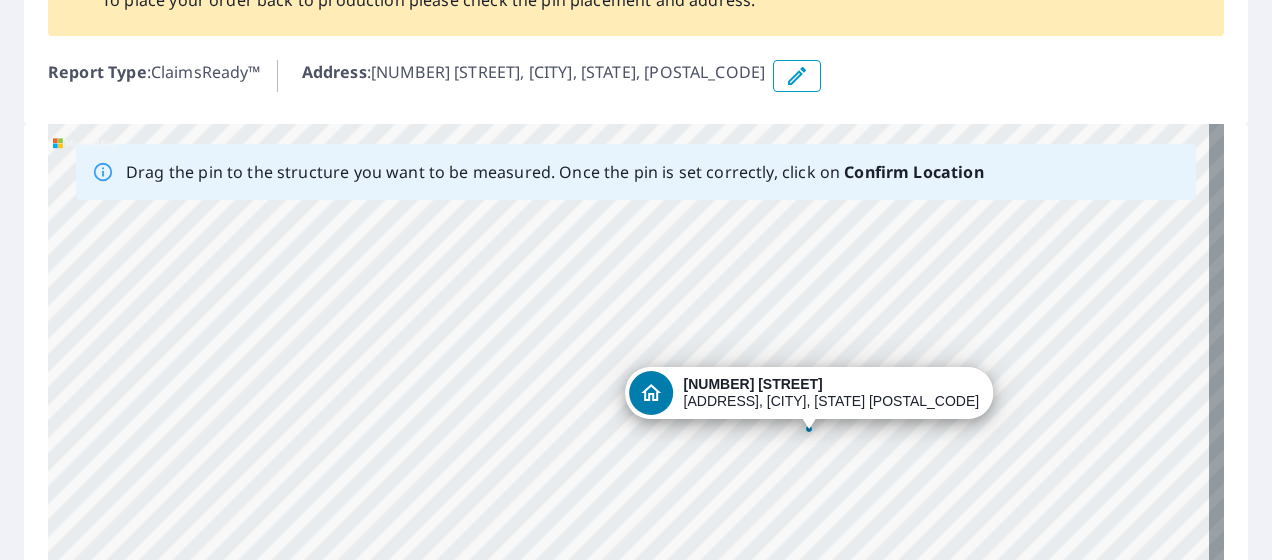 drag, startPoint x: 561, startPoint y: 258, endPoint x: 759, endPoint y: 611, distance: 404.7382 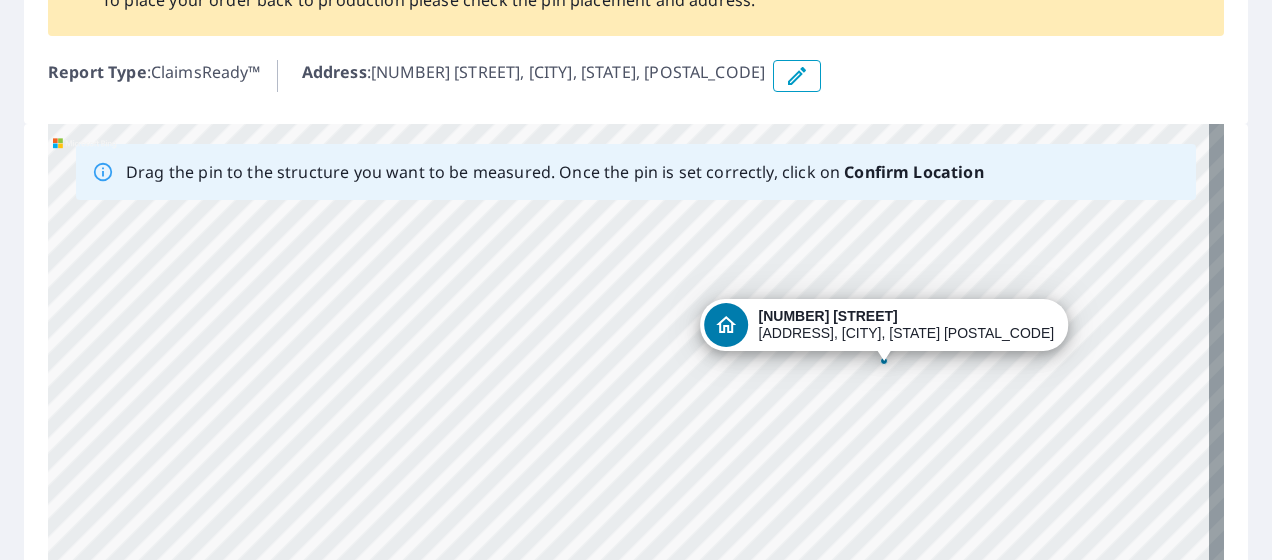 click on "[NUMBER] [STREET] [CITY], [STATE] [POSTAL_CODE]" at bounding box center [636, 437] 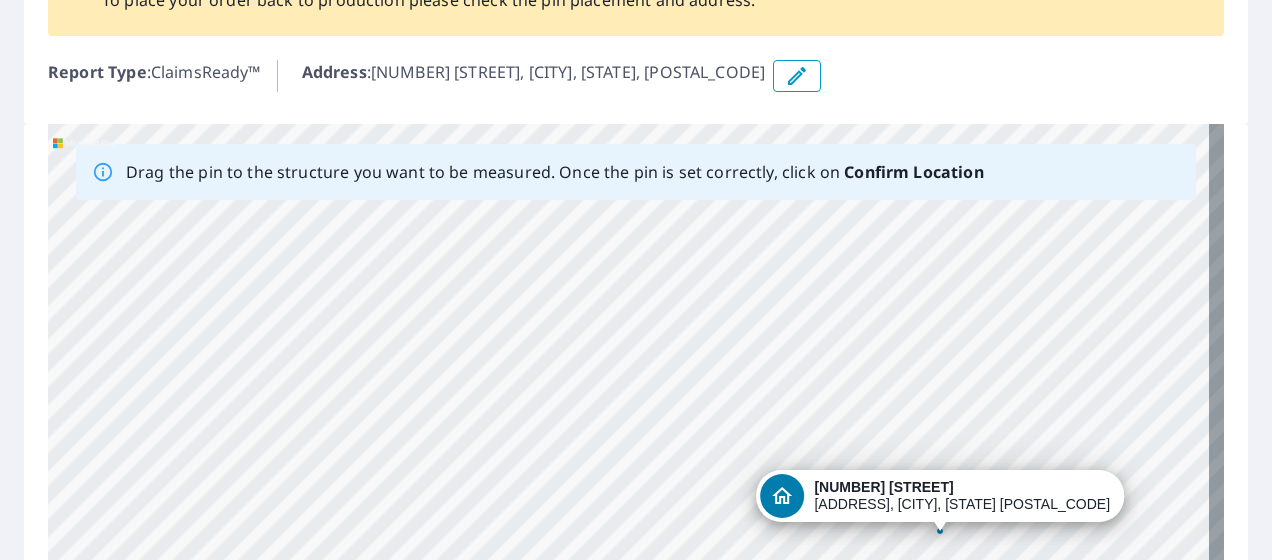 drag, startPoint x: 664, startPoint y: 306, endPoint x: 830, endPoint y: 504, distance: 258.37958 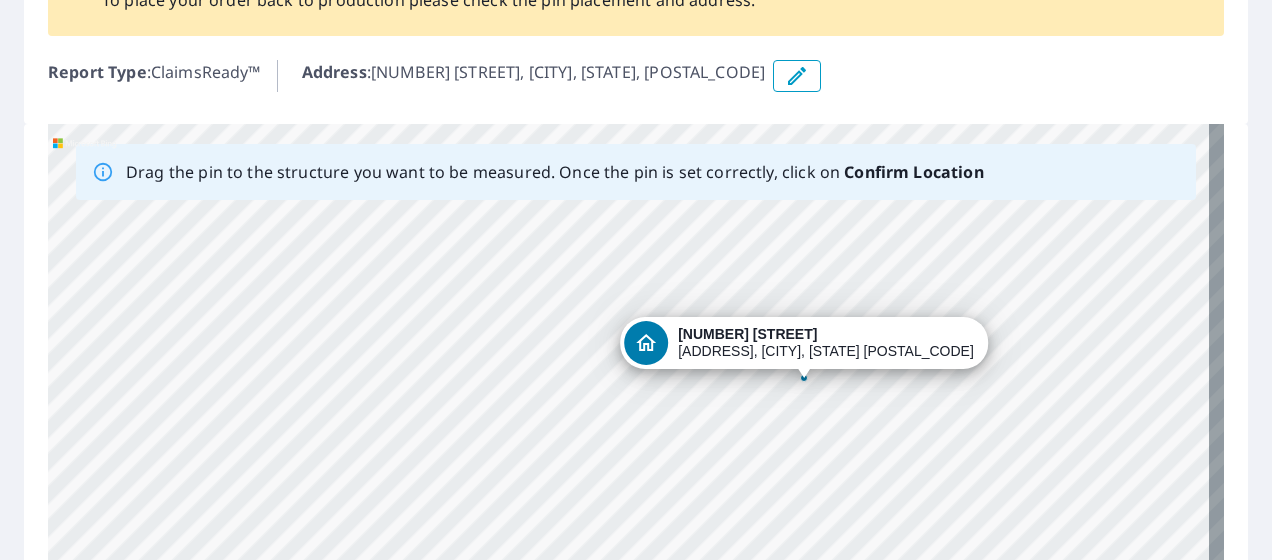 drag, startPoint x: 926, startPoint y: 503, endPoint x: 790, endPoint y: 352, distance: 203.21663 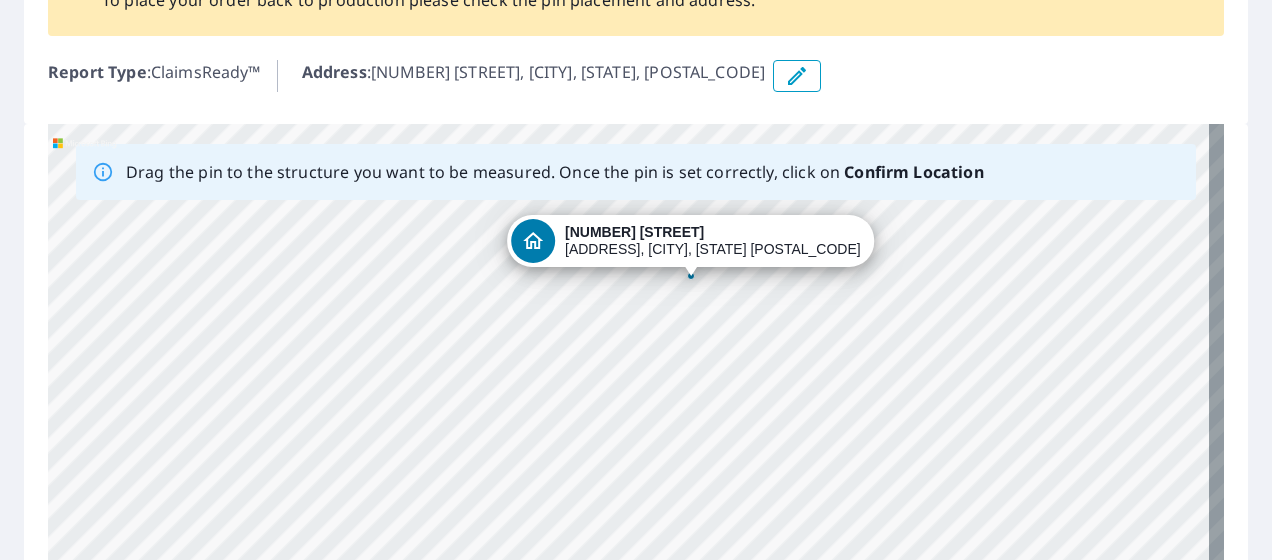 drag, startPoint x: 663, startPoint y: 281, endPoint x: 660, endPoint y: 330, distance: 49.09175 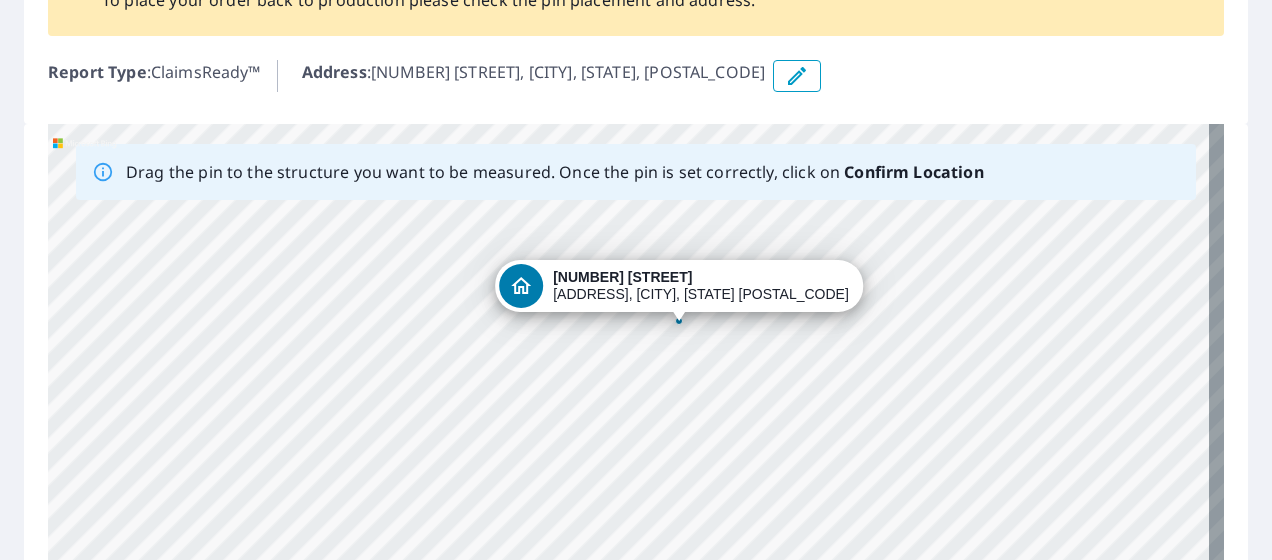 drag, startPoint x: 692, startPoint y: 236, endPoint x: 680, endPoint y: 281, distance: 46.572525 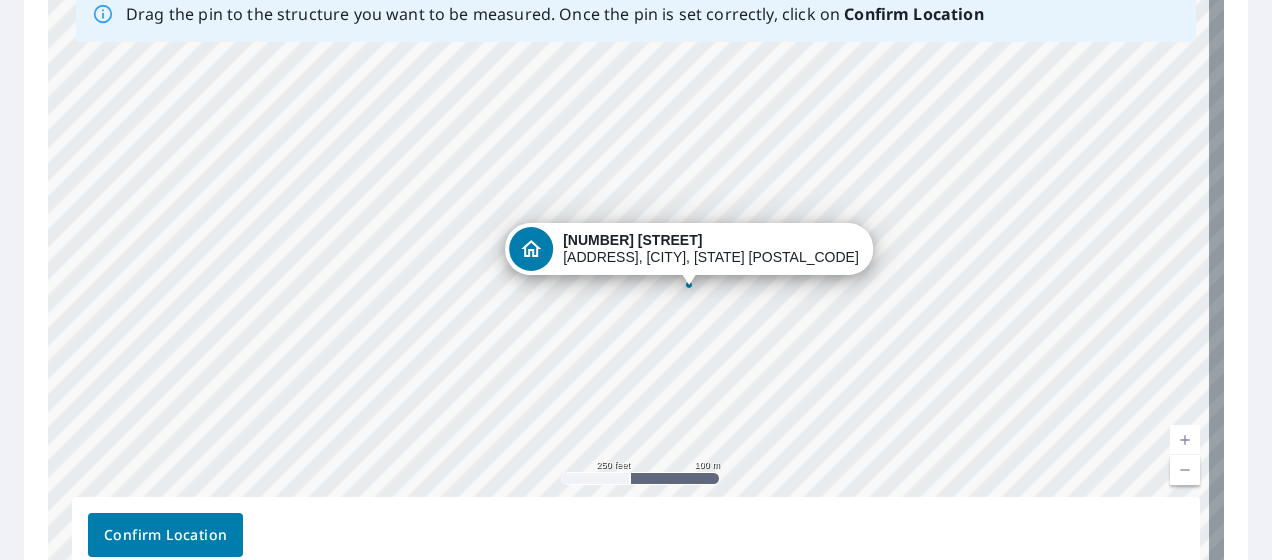 scroll, scrollTop: 349, scrollLeft: 0, axis: vertical 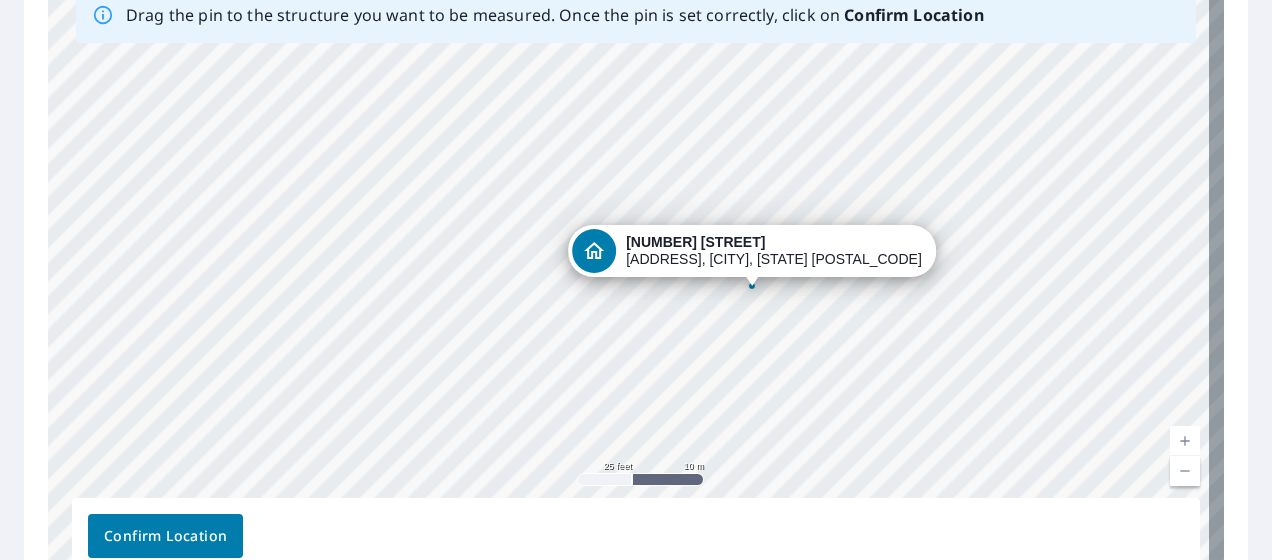 drag, startPoint x: 759, startPoint y: 256, endPoint x: 760, endPoint y: 245, distance: 11.045361 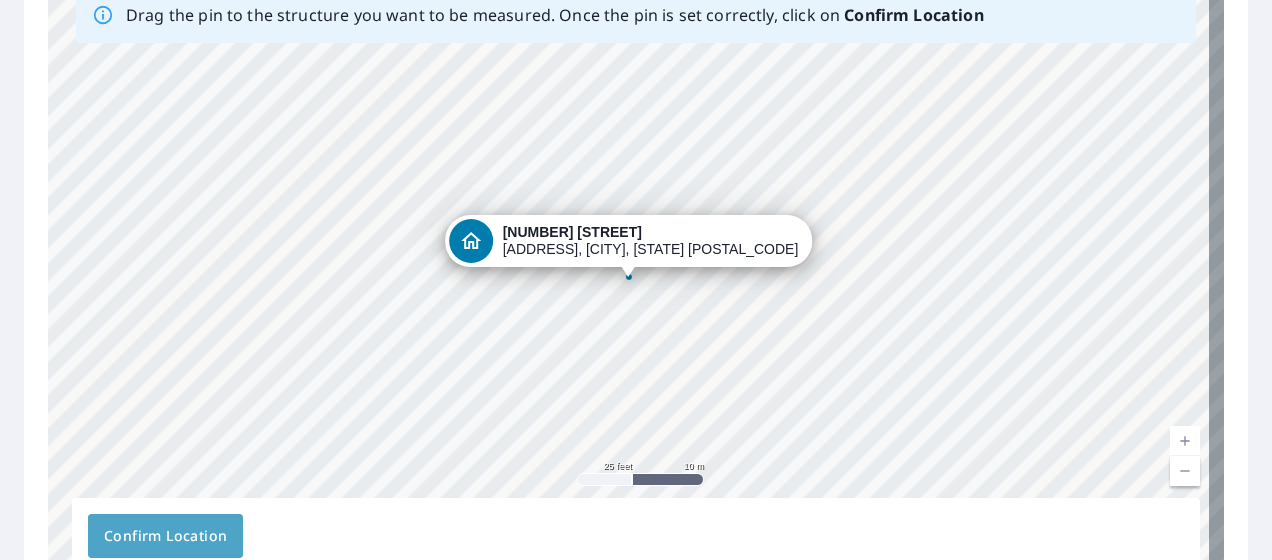 click on "Confirm Location" at bounding box center (165, 536) 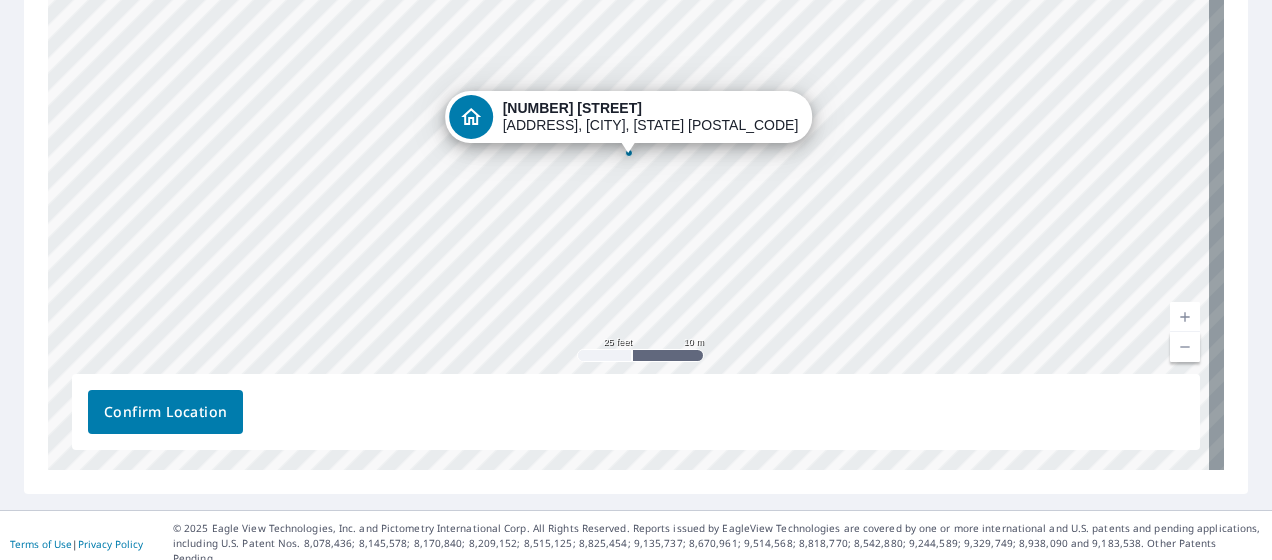 scroll, scrollTop: 524, scrollLeft: 0, axis: vertical 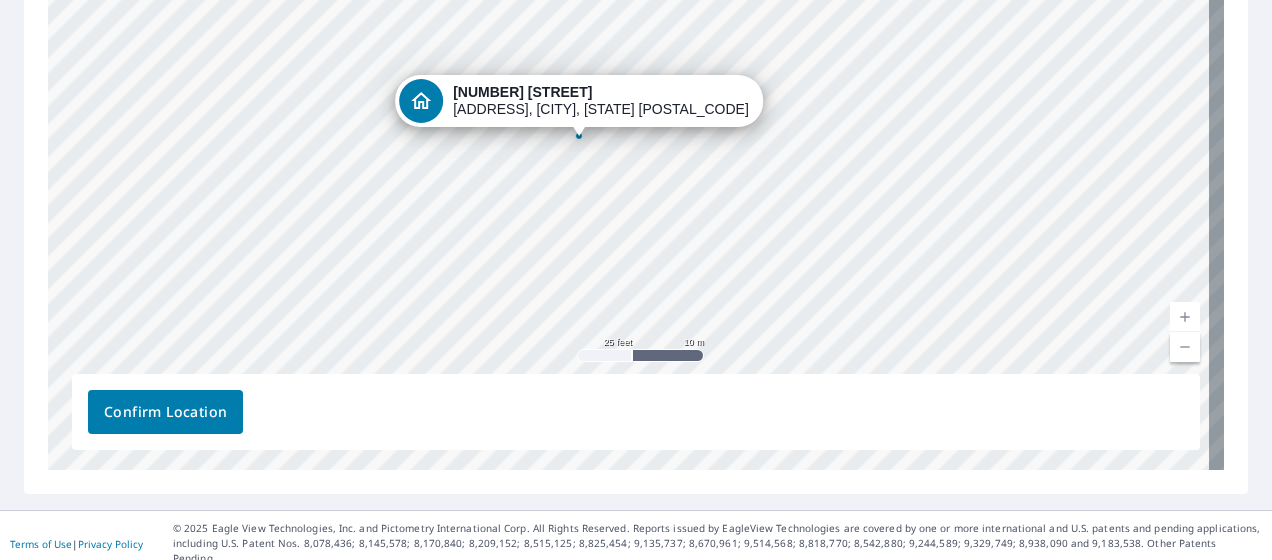 drag, startPoint x: 648, startPoint y: 110, endPoint x: 598, endPoint y: 93, distance: 52.810986 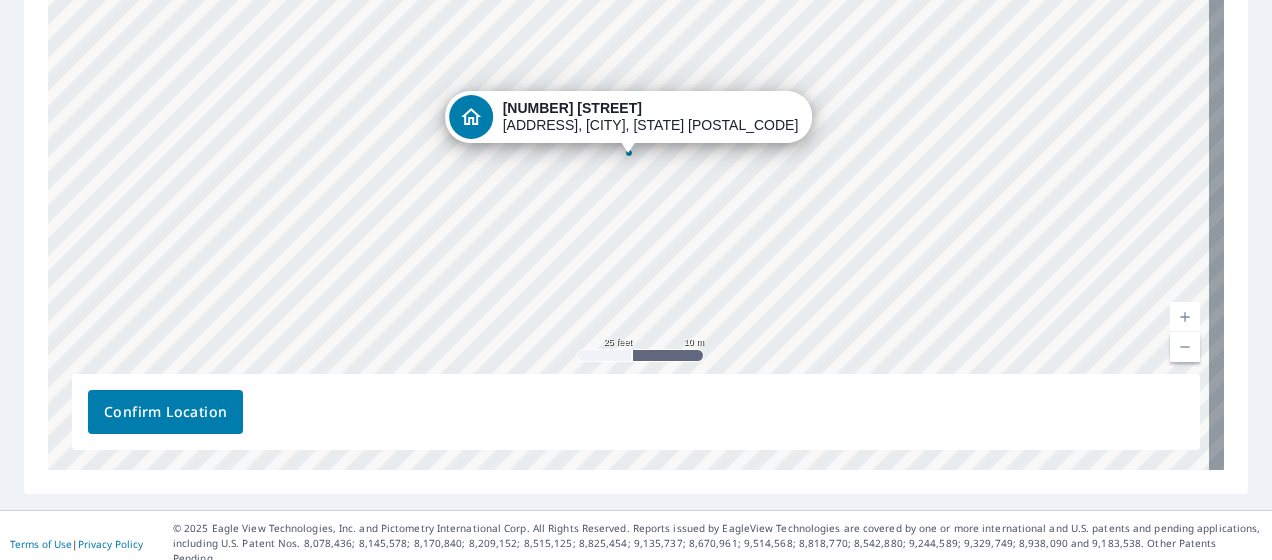 click on "Confirm Location" at bounding box center (165, 412) 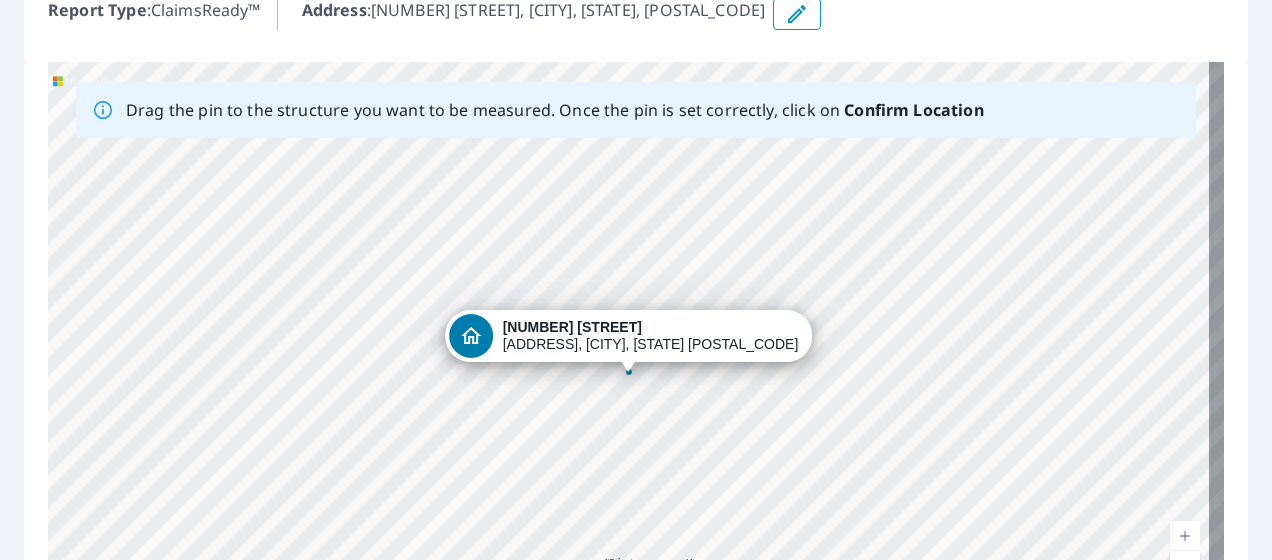scroll, scrollTop: 521, scrollLeft: 0, axis: vertical 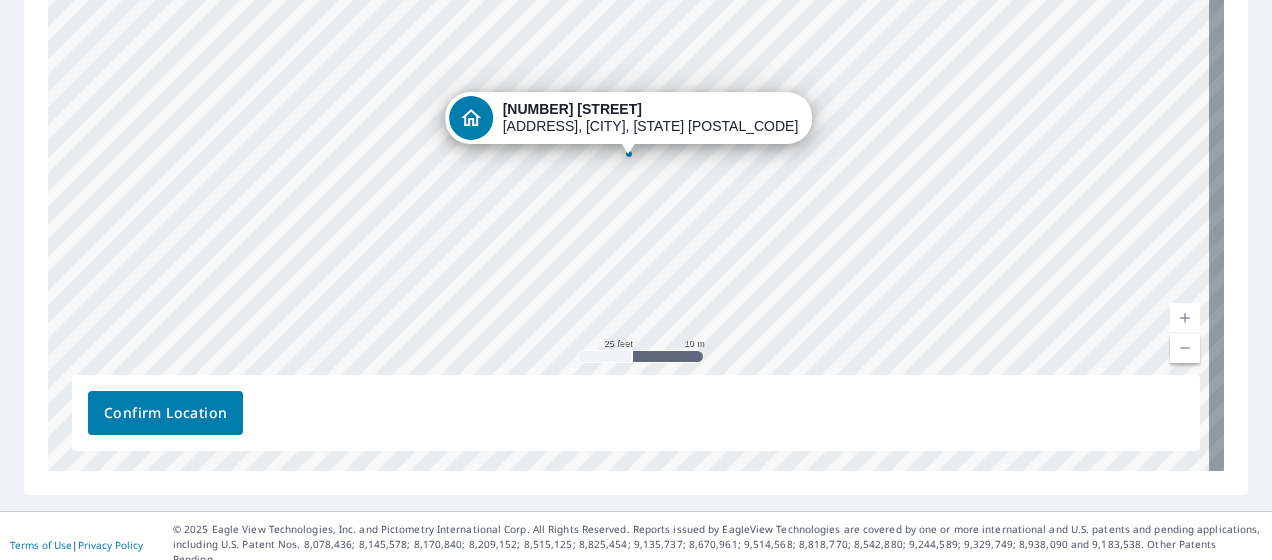 click on "Confirm Location" at bounding box center [165, 413] 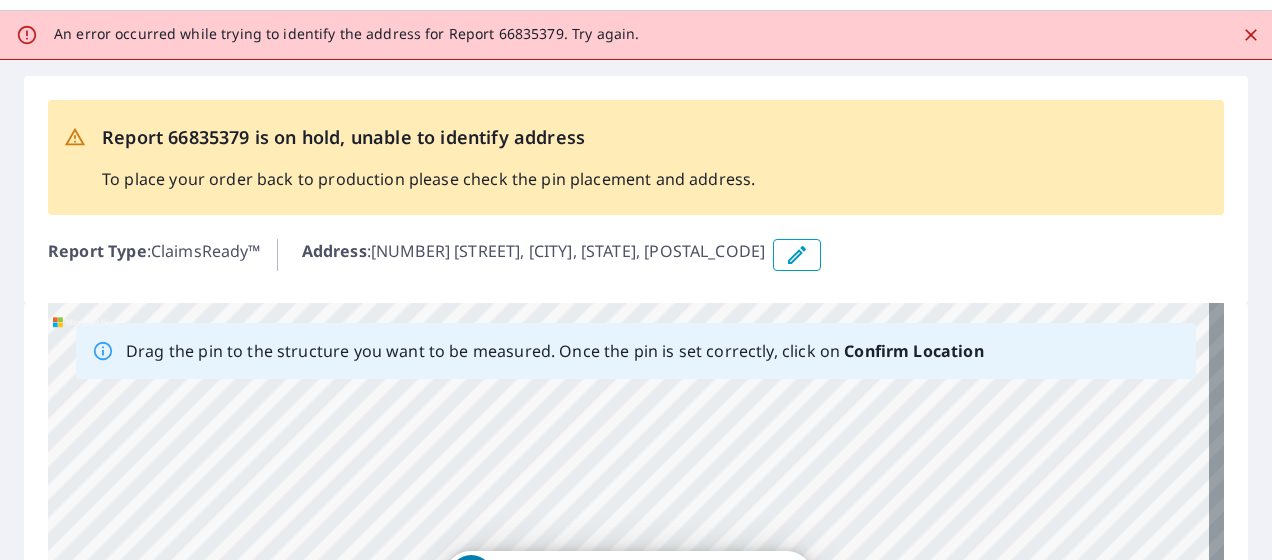 scroll, scrollTop: 0, scrollLeft: 0, axis: both 